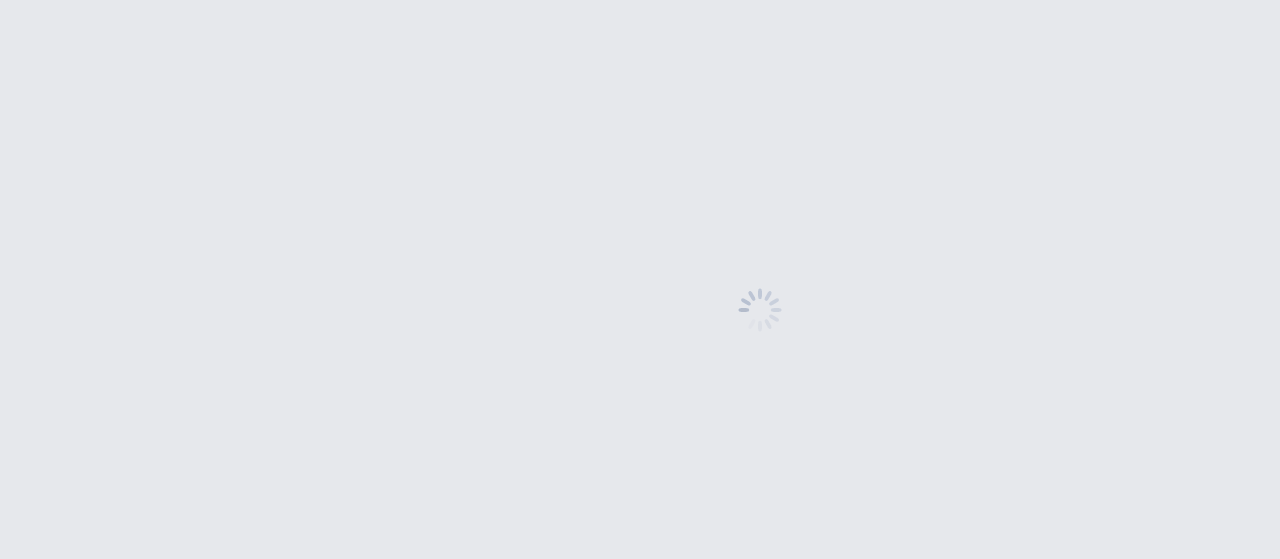 scroll, scrollTop: 0, scrollLeft: 0, axis: both 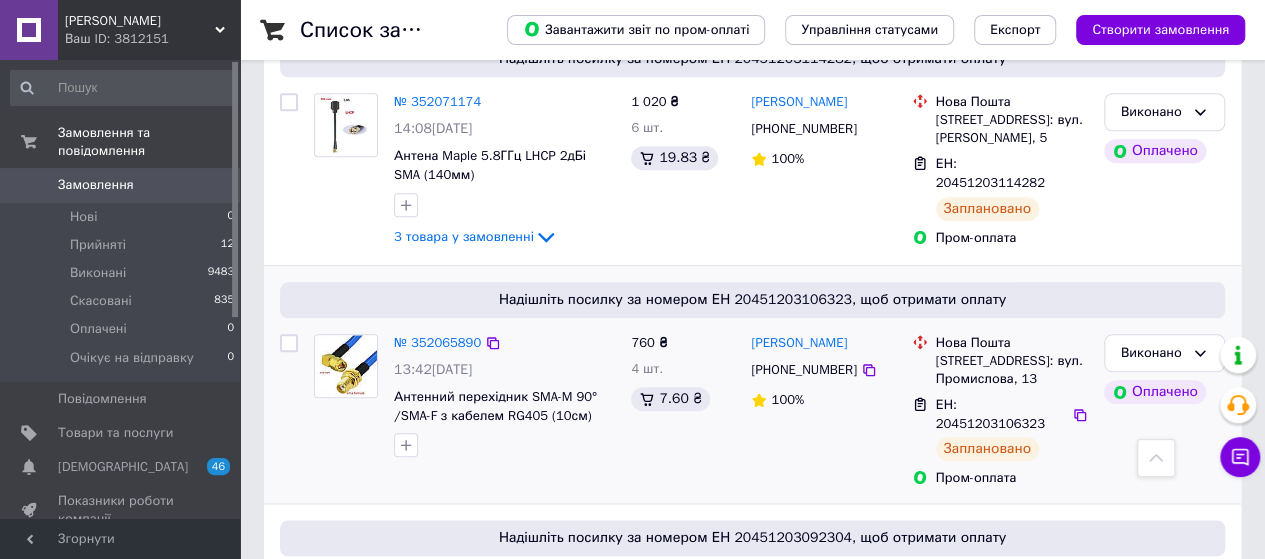 click on "ЕН: 20451203106323" at bounding box center [990, 414] 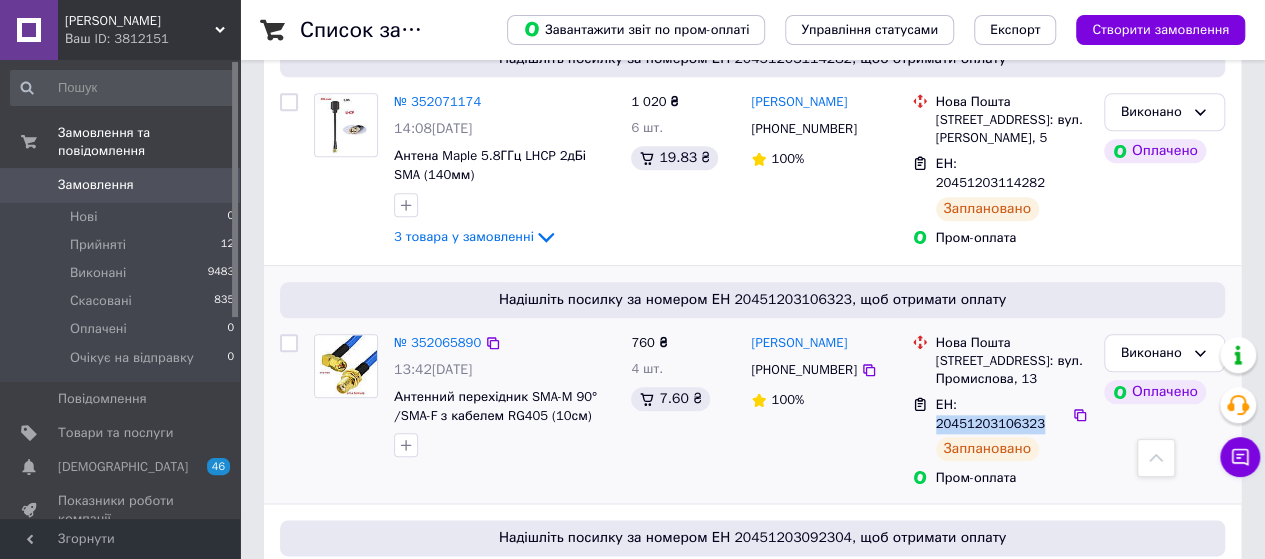 click on "ЕН: 20451203106323" at bounding box center (990, 414) 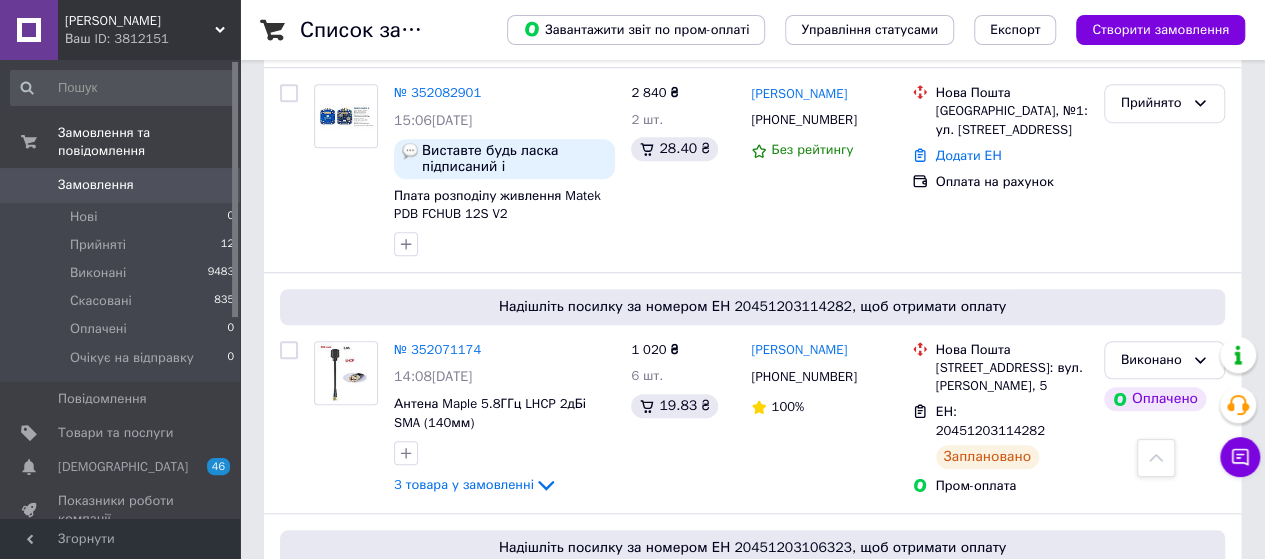 scroll, scrollTop: 758, scrollLeft: 0, axis: vertical 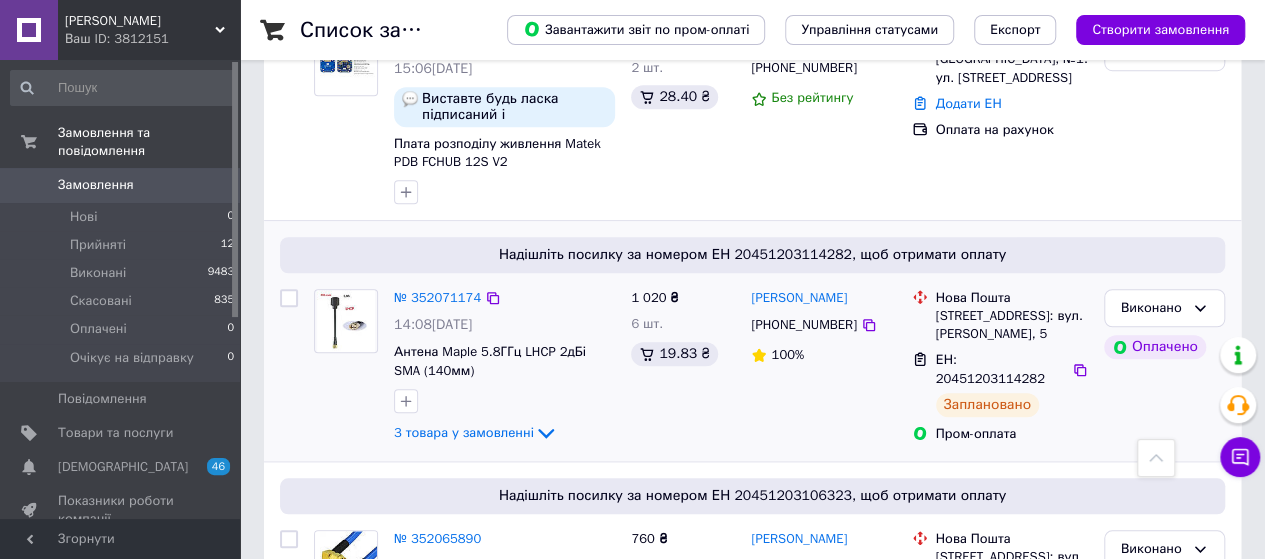 click on "ЕН: 20451203114282" at bounding box center [990, 369] 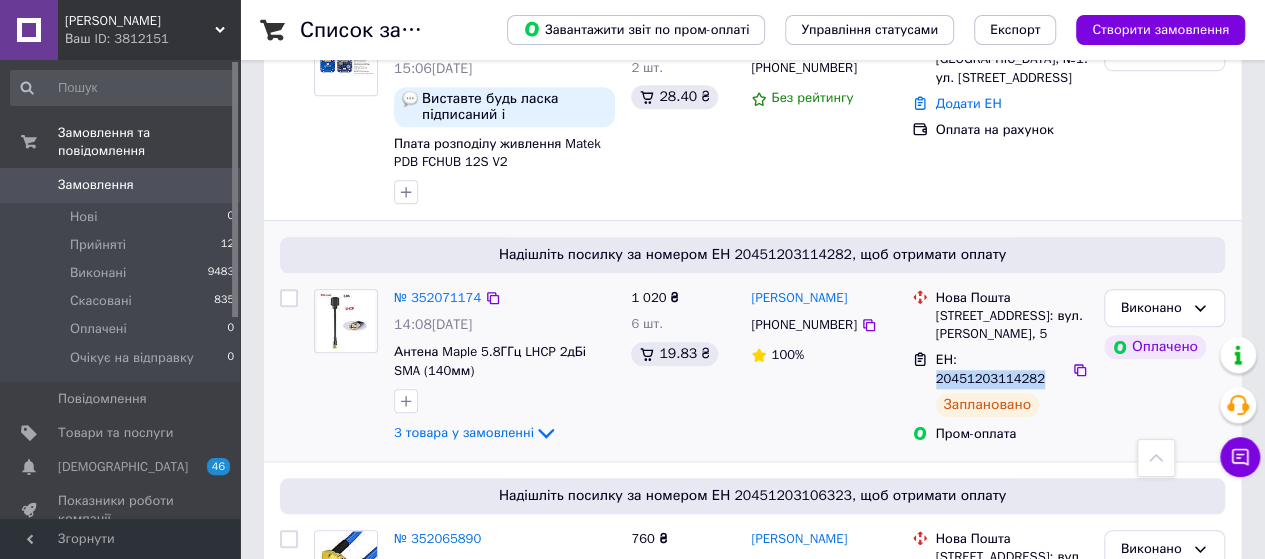 click on "ЕН: 20451203114282" at bounding box center [990, 369] 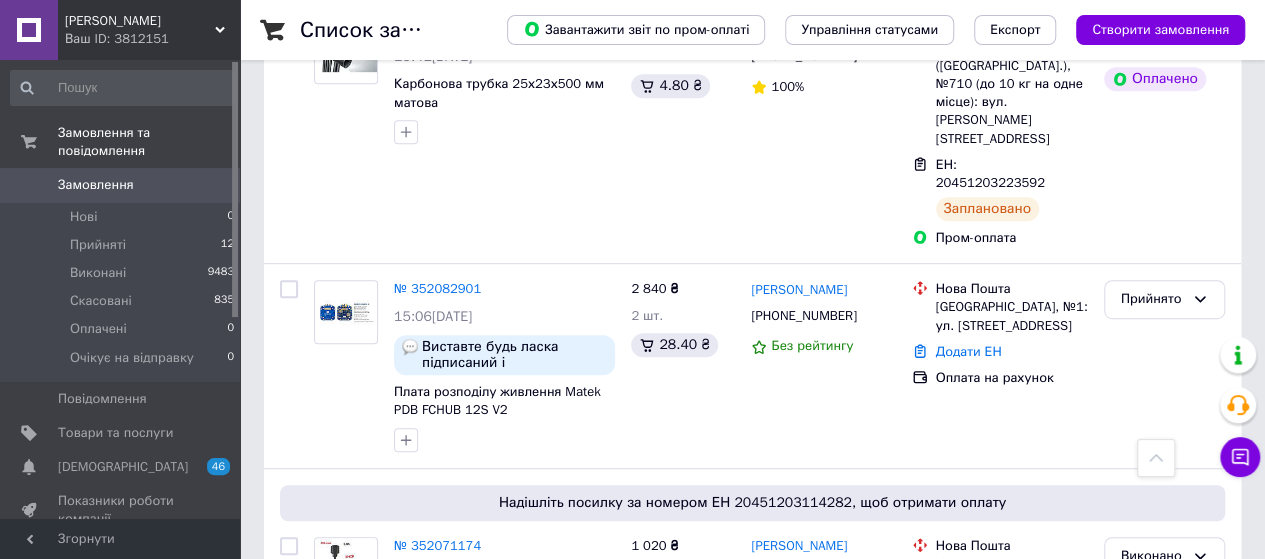 scroll, scrollTop: 300, scrollLeft: 0, axis: vertical 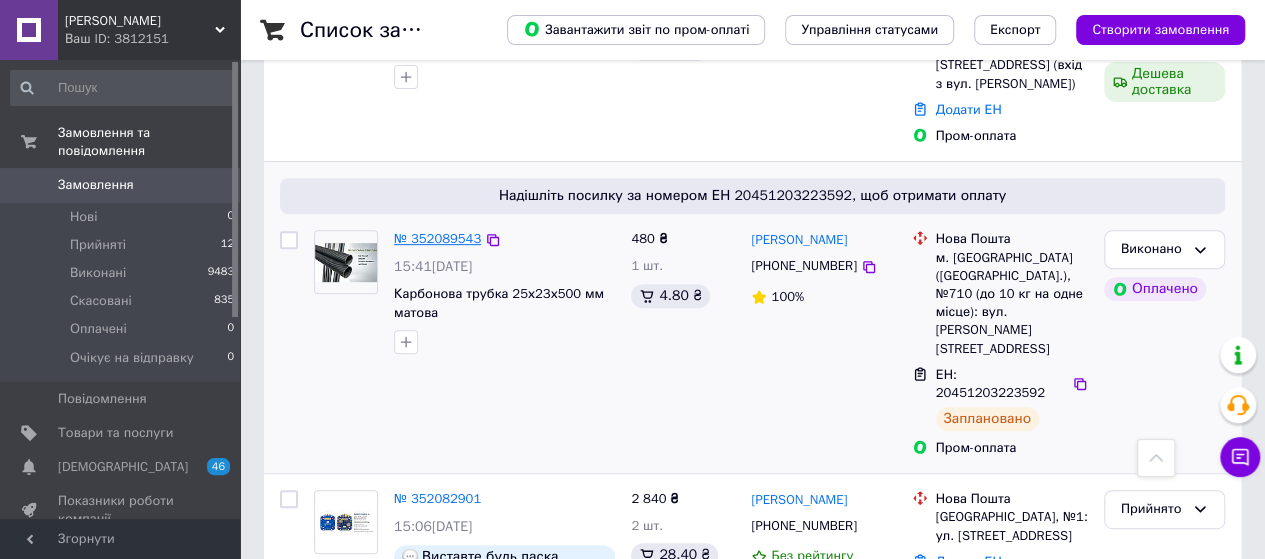 click on "№ 352089543" at bounding box center (437, 238) 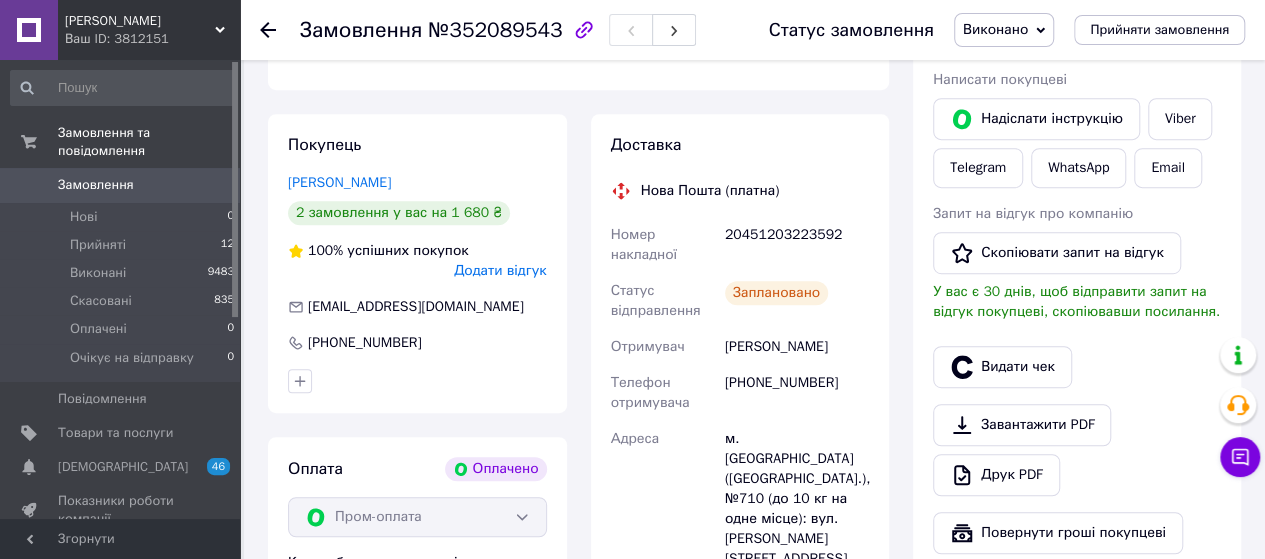 scroll, scrollTop: 399, scrollLeft: 0, axis: vertical 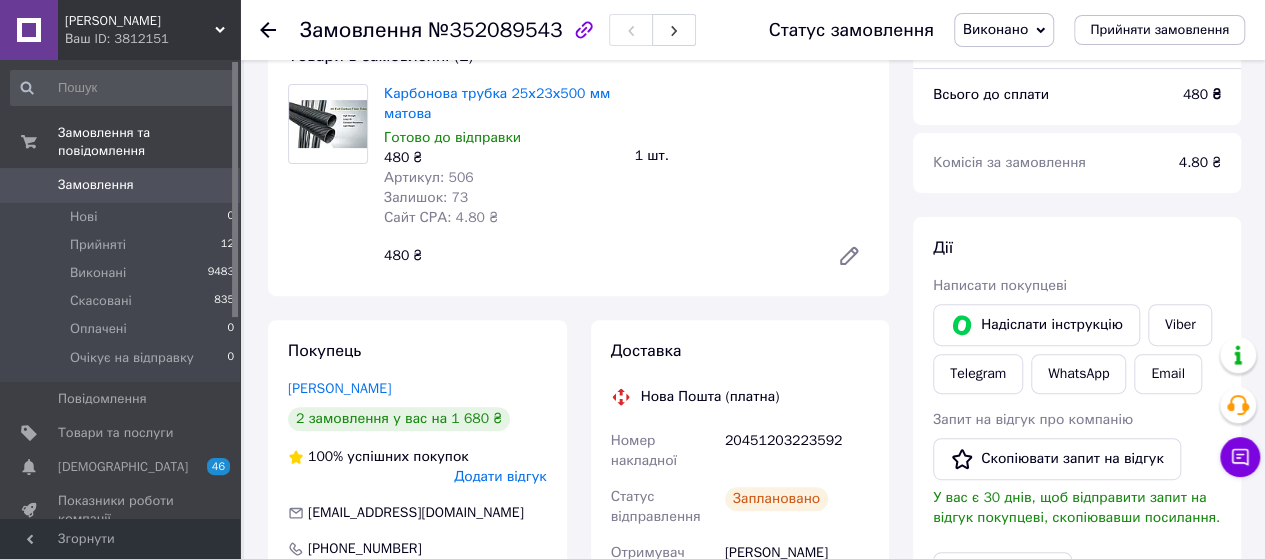 click on "Замовлення" at bounding box center (361, 30) 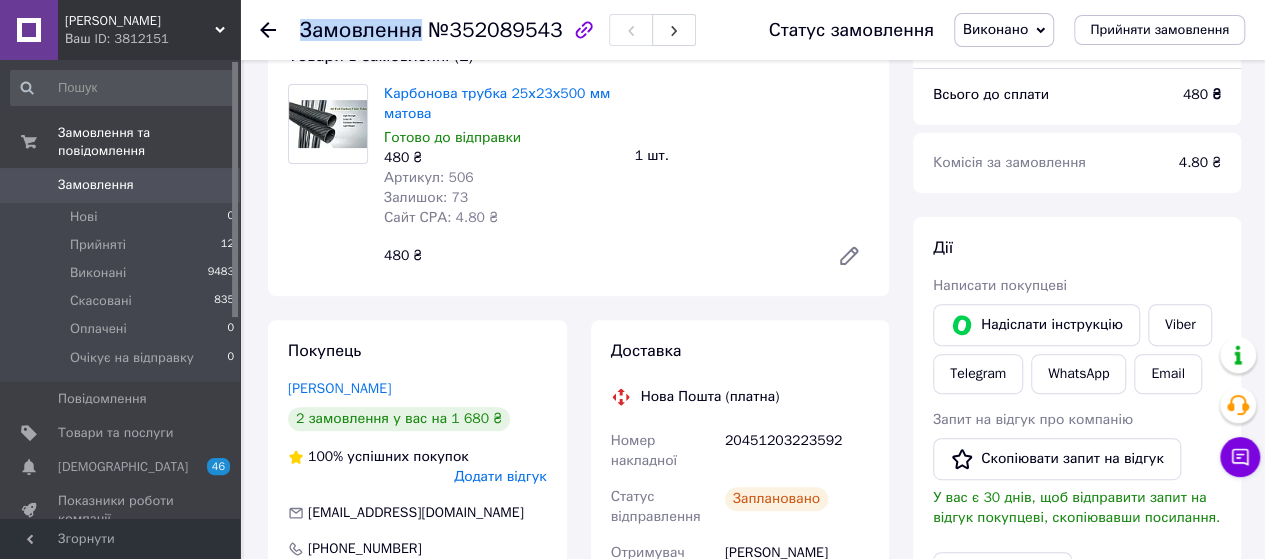 click on "Замовлення" at bounding box center (361, 30) 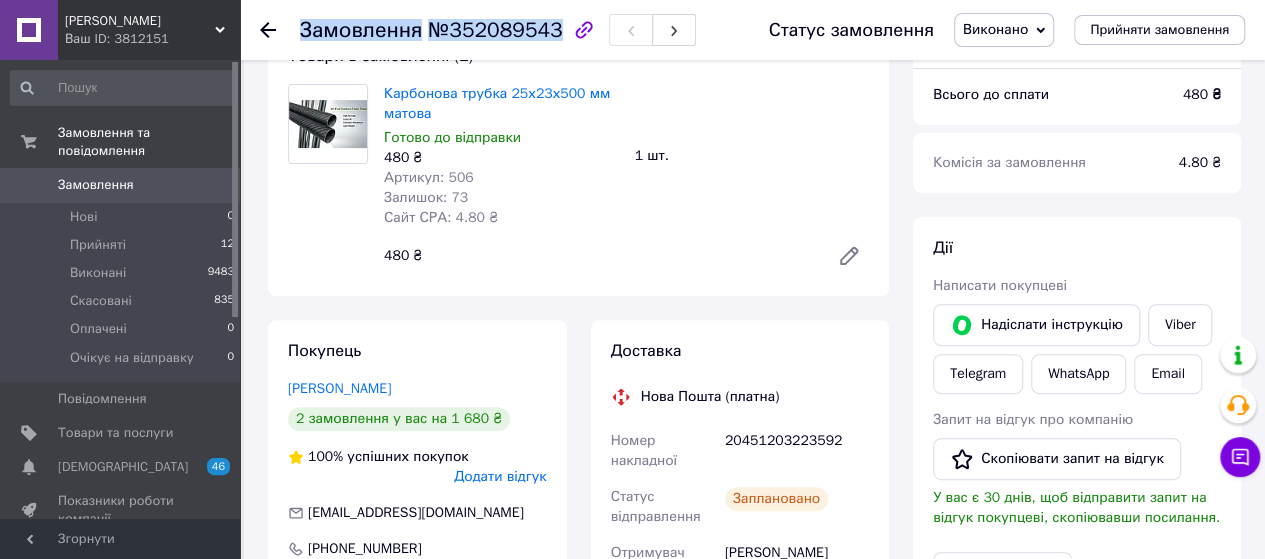 click on "Замовлення" at bounding box center [361, 30] 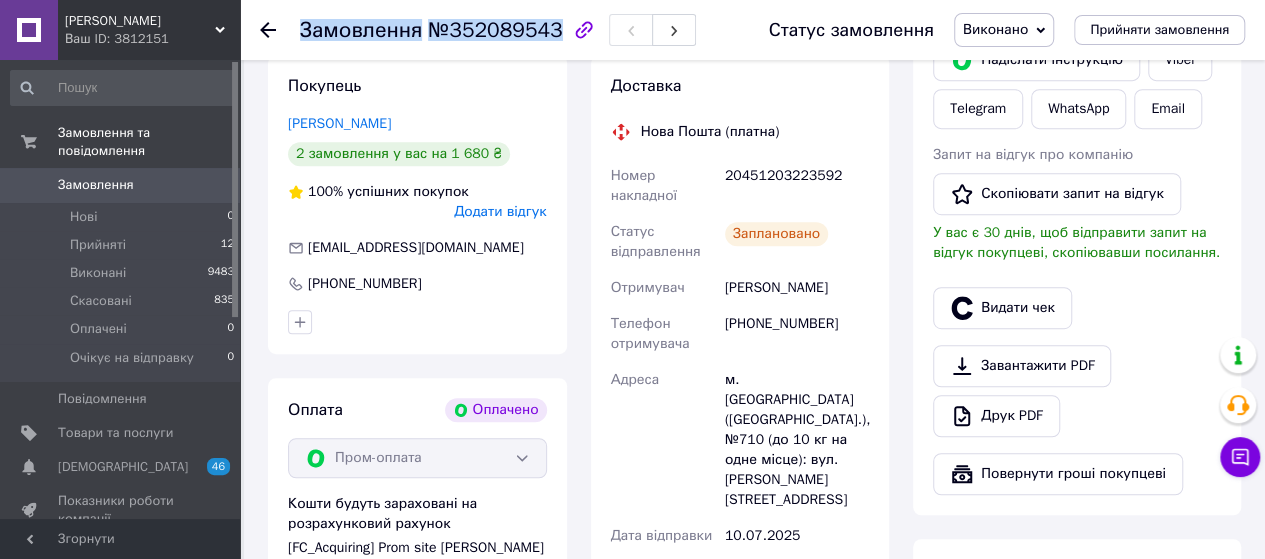 scroll, scrollTop: 494, scrollLeft: 0, axis: vertical 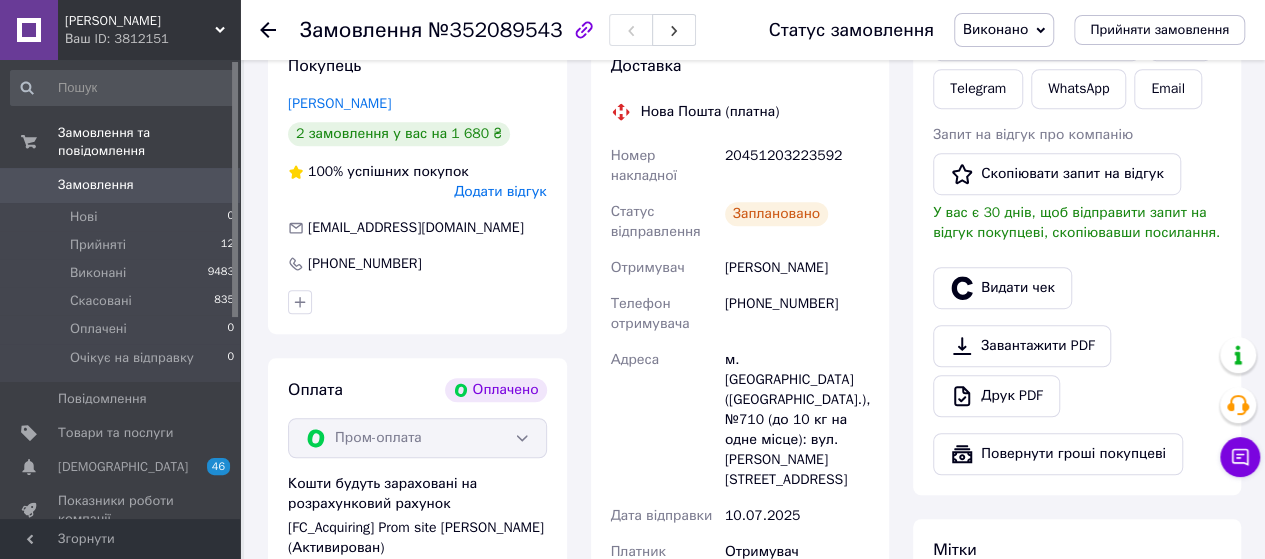 click on "20451203223592" at bounding box center [797, 166] 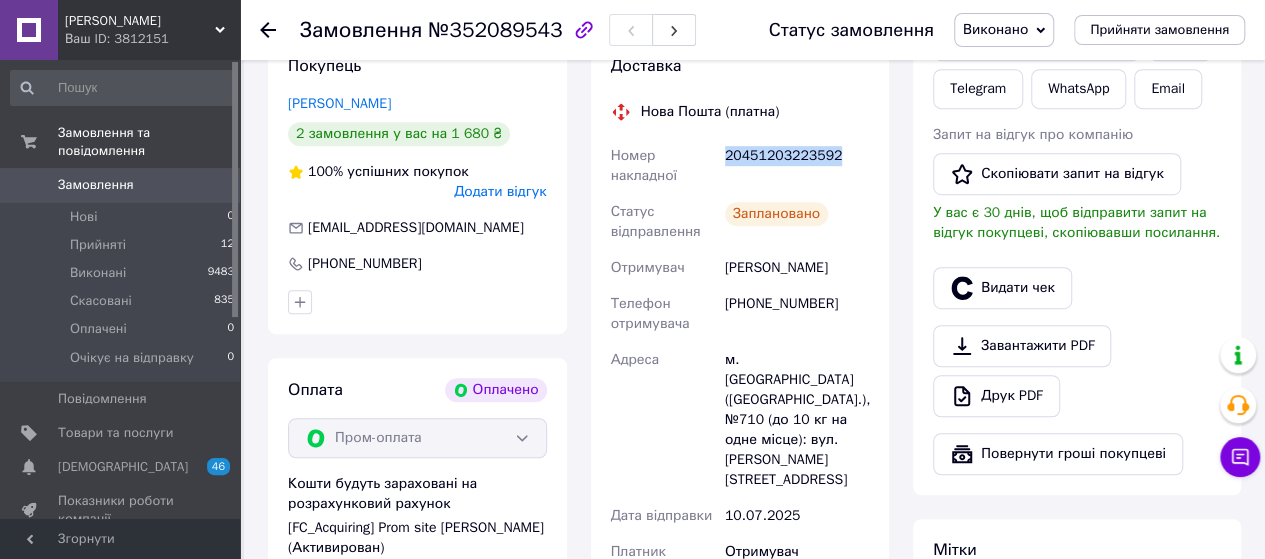 click on "20451203223592" at bounding box center (797, 166) 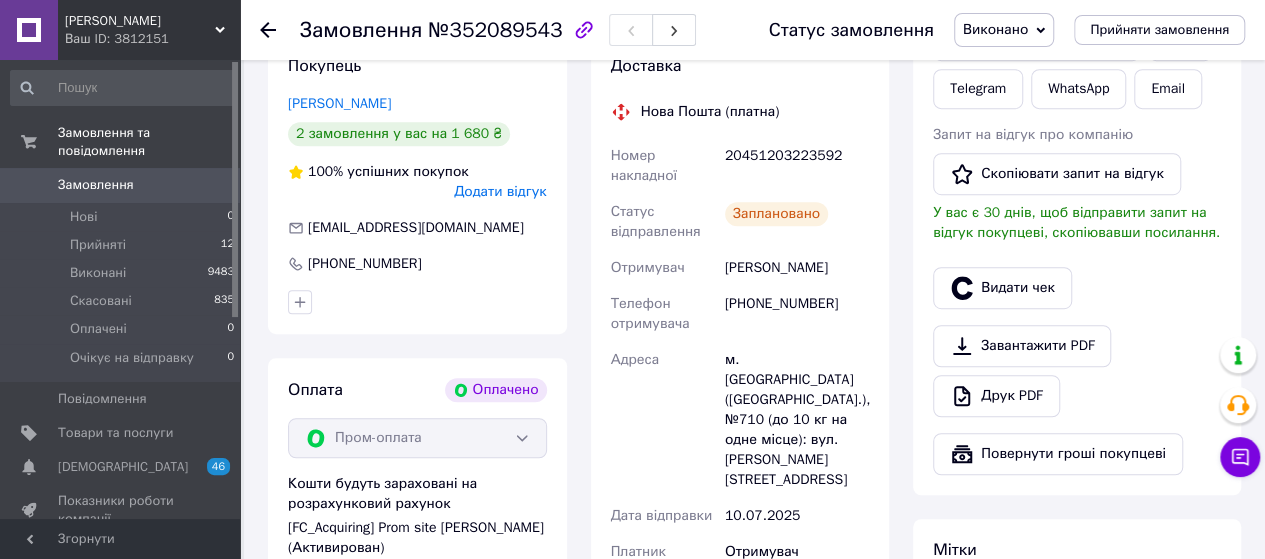 click on "м. [GEOGRAPHIC_DATA] ([GEOGRAPHIC_DATA].), №710 (до 10 кг на одне місце): вул. [PERSON_NAME][STREET_ADDRESS]" at bounding box center (797, 420) 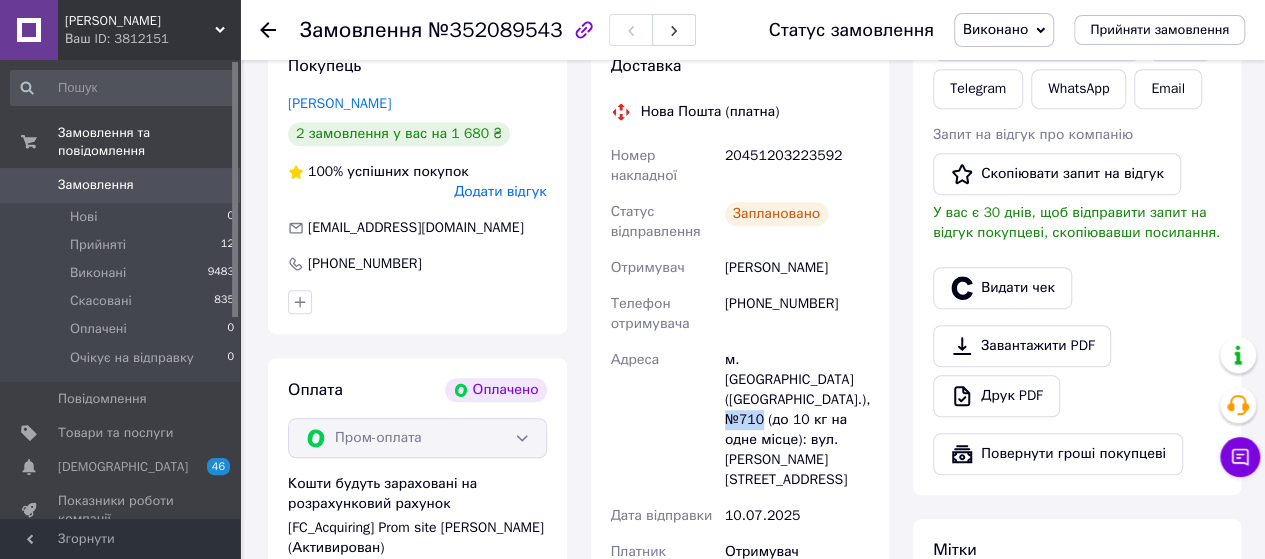 click on "м. [GEOGRAPHIC_DATA] ([GEOGRAPHIC_DATA].), №710 (до 10 кг на одне місце): вул. [PERSON_NAME][STREET_ADDRESS]" at bounding box center (797, 420) 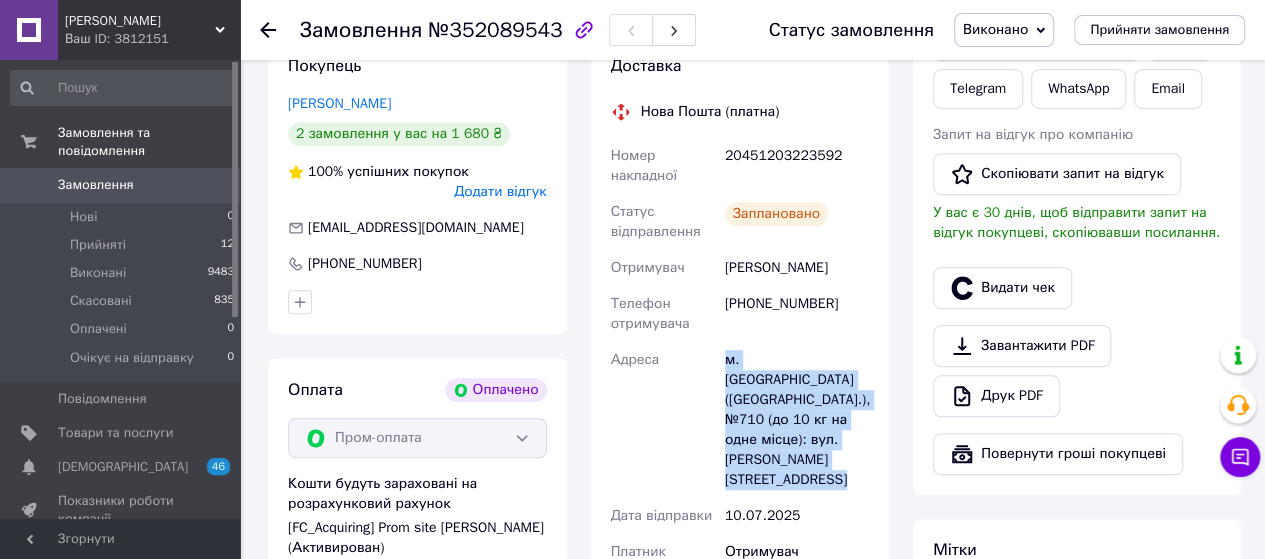 click on "м. [GEOGRAPHIC_DATA] ([GEOGRAPHIC_DATA].), №710 (до 10 кг на одне місце): вул. [PERSON_NAME][STREET_ADDRESS]" at bounding box center [797, 420] 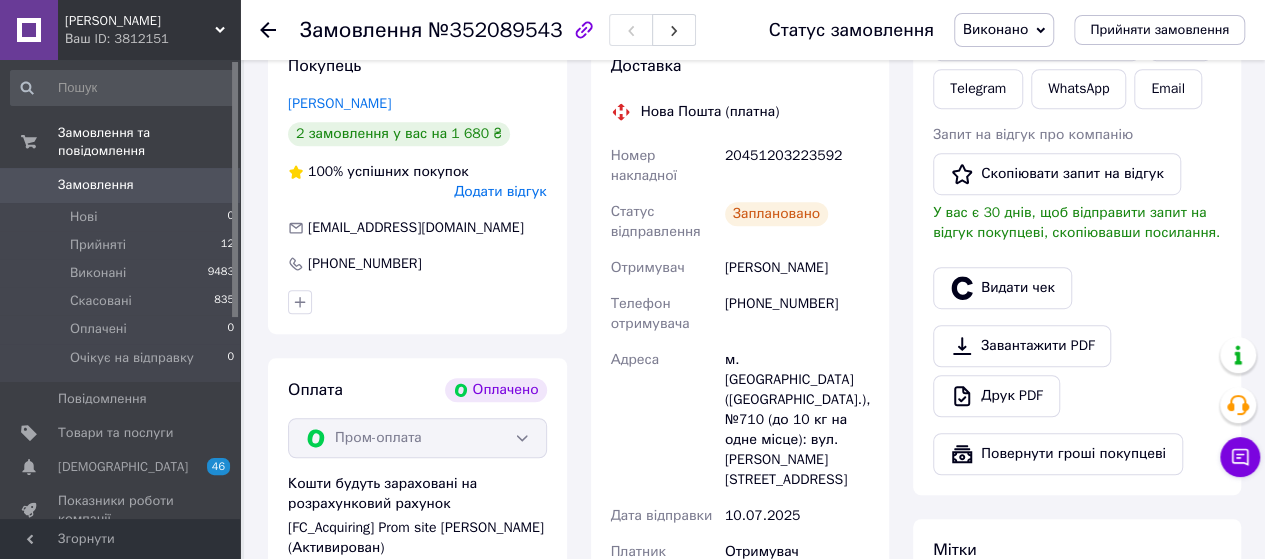 click 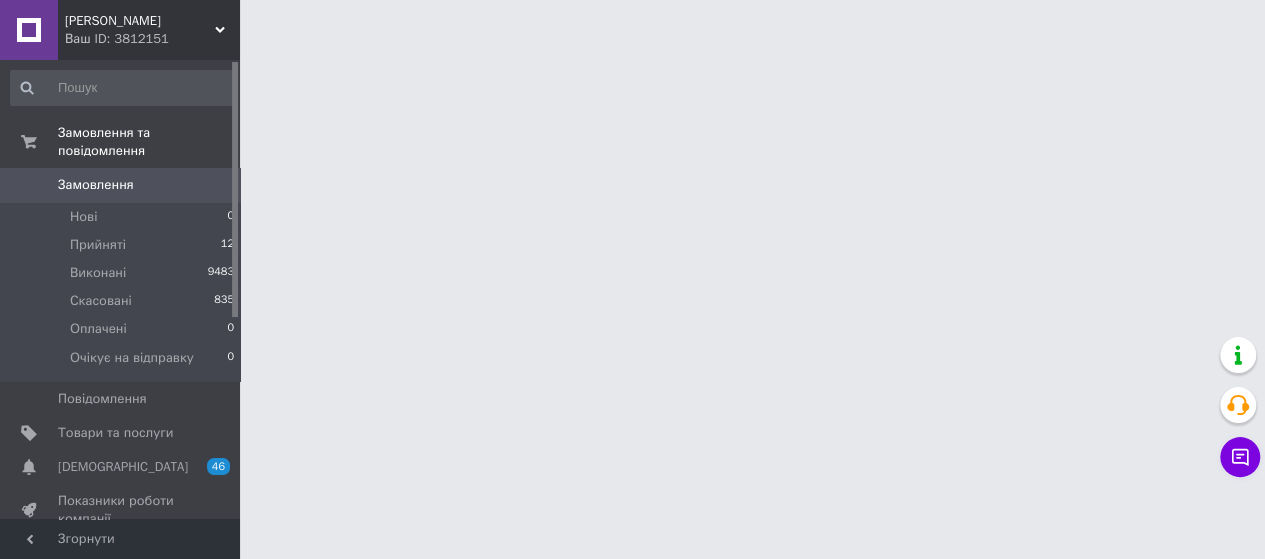scroll, scrollTop: 0, scrollLeft: 0, axis: both 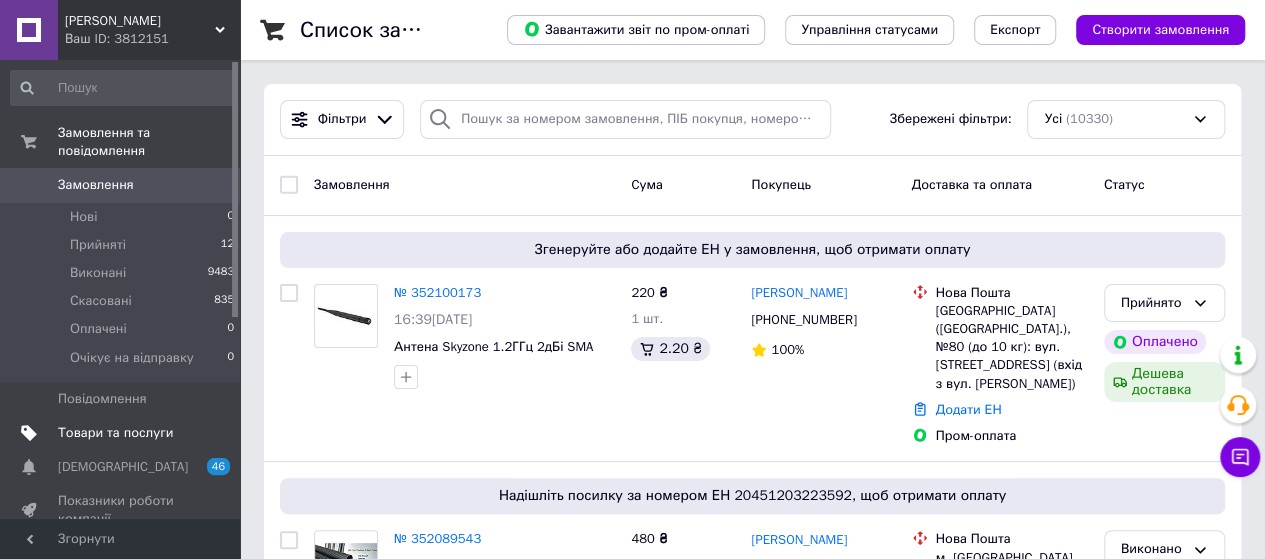 click on "Товари та послуги" at bounding box center (115, 433) 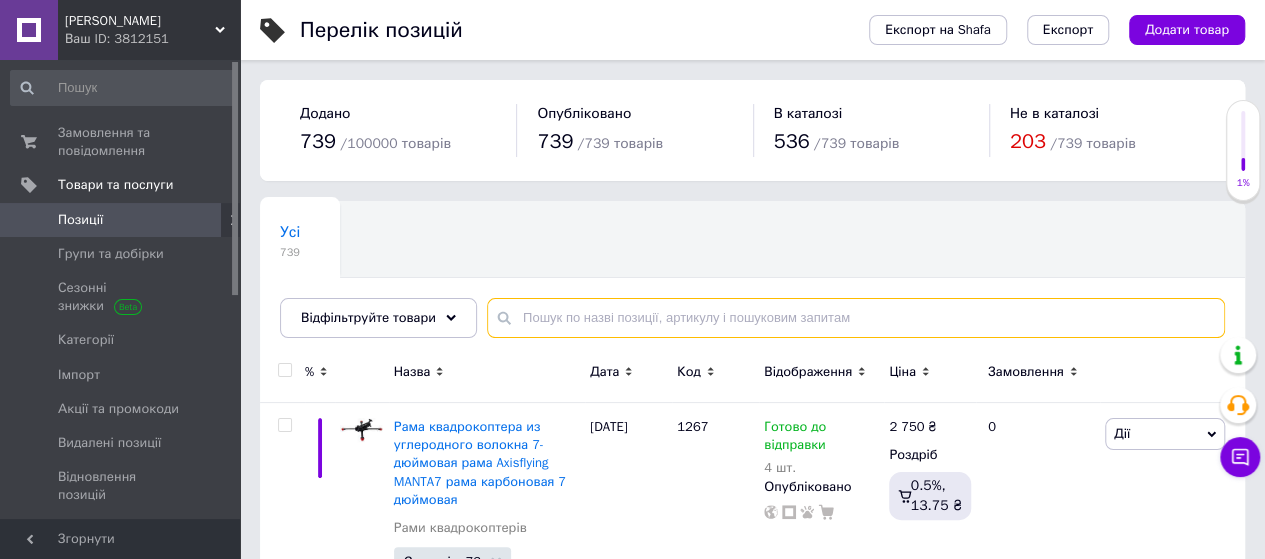 click at bounding box center [856, 318] 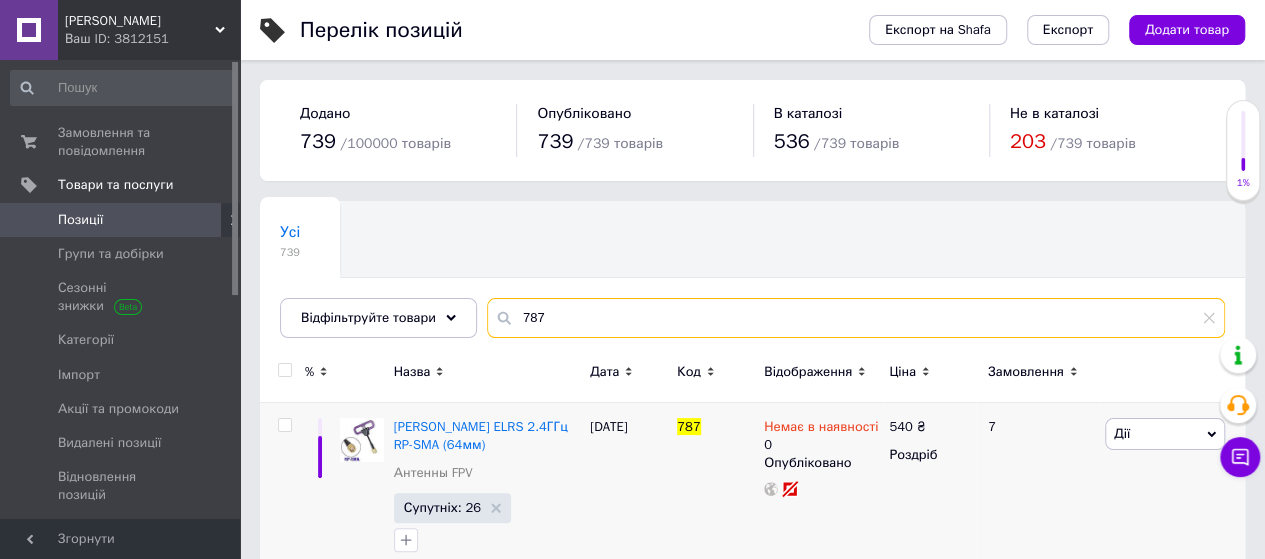type on "787" 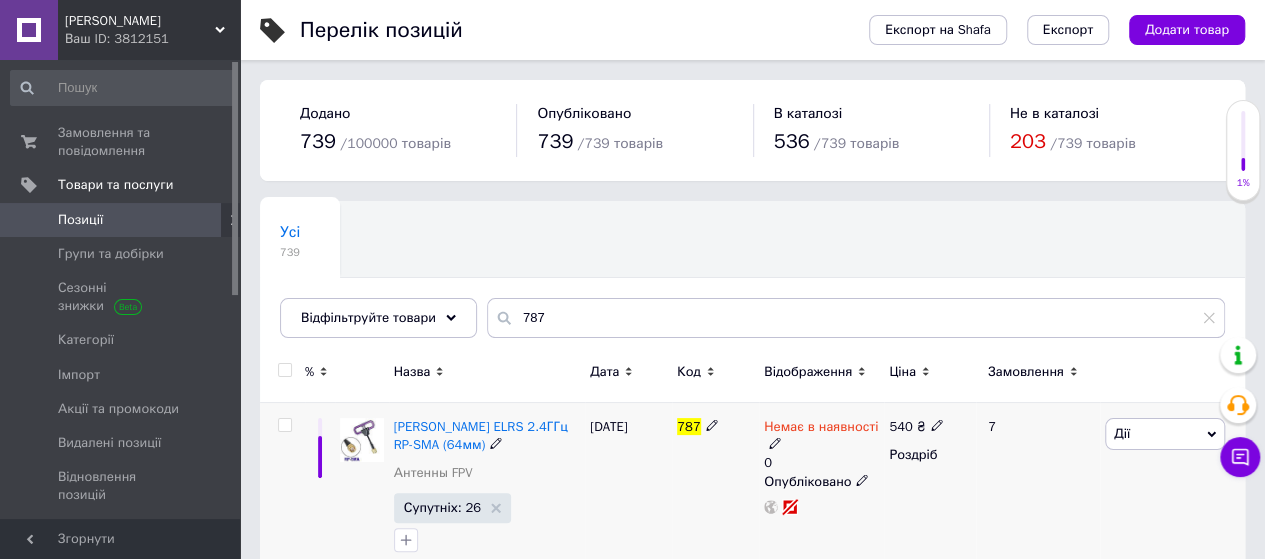 click 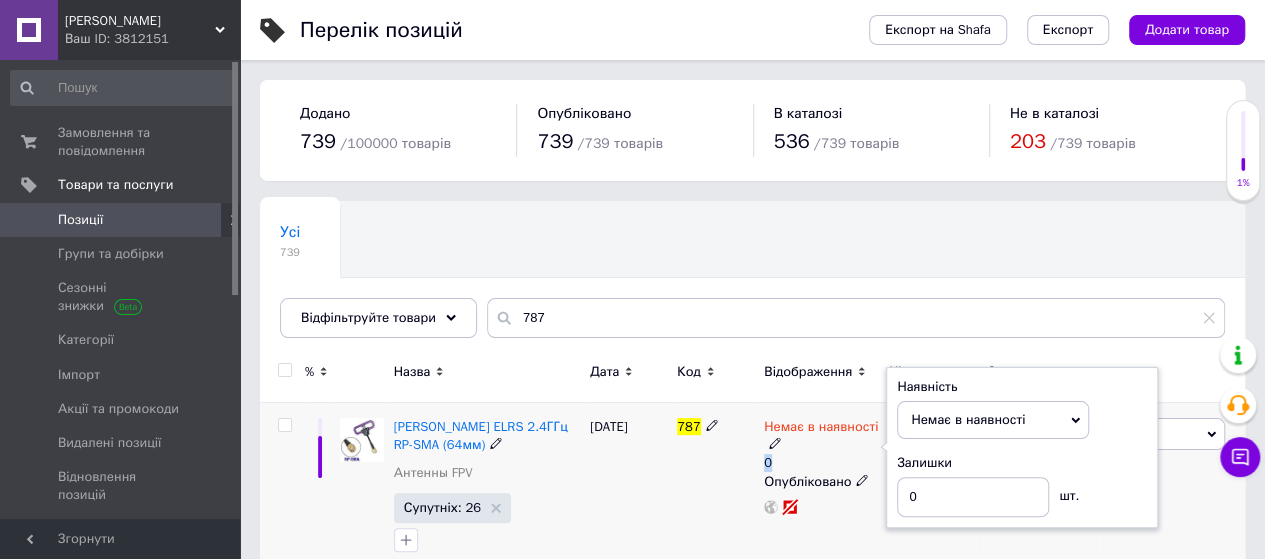 click 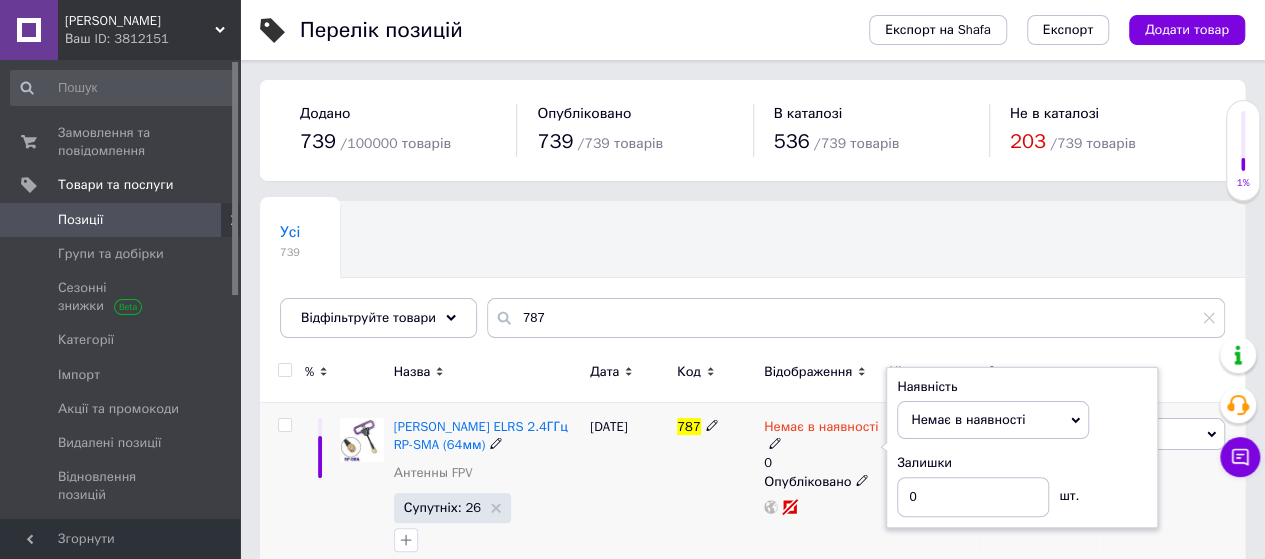 click 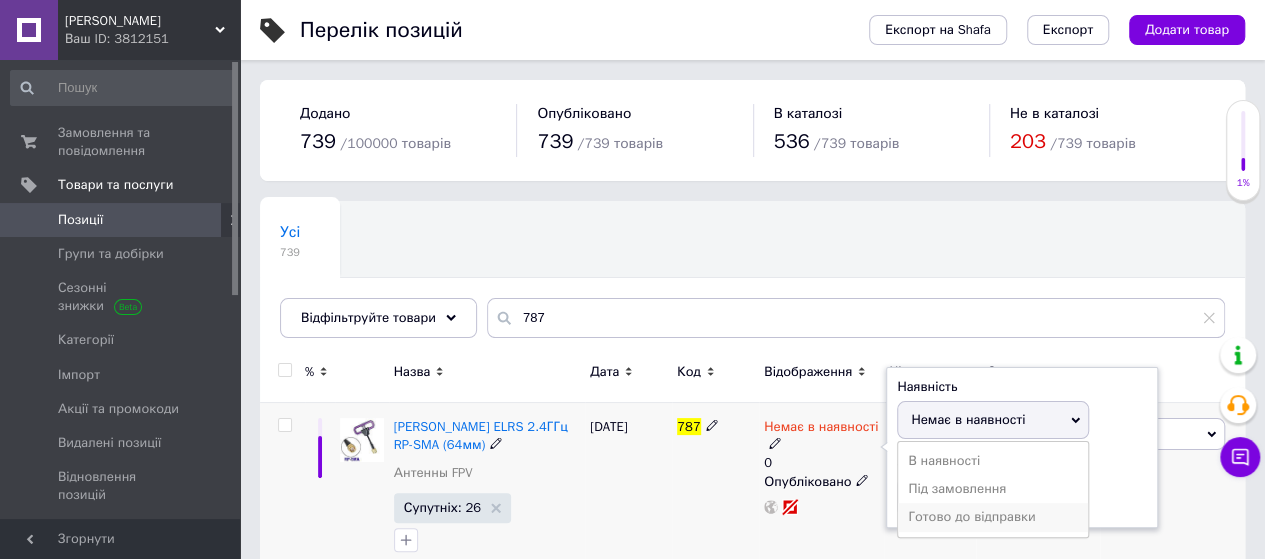 click on "Готово до відправки" at bounding box center (993, 517) 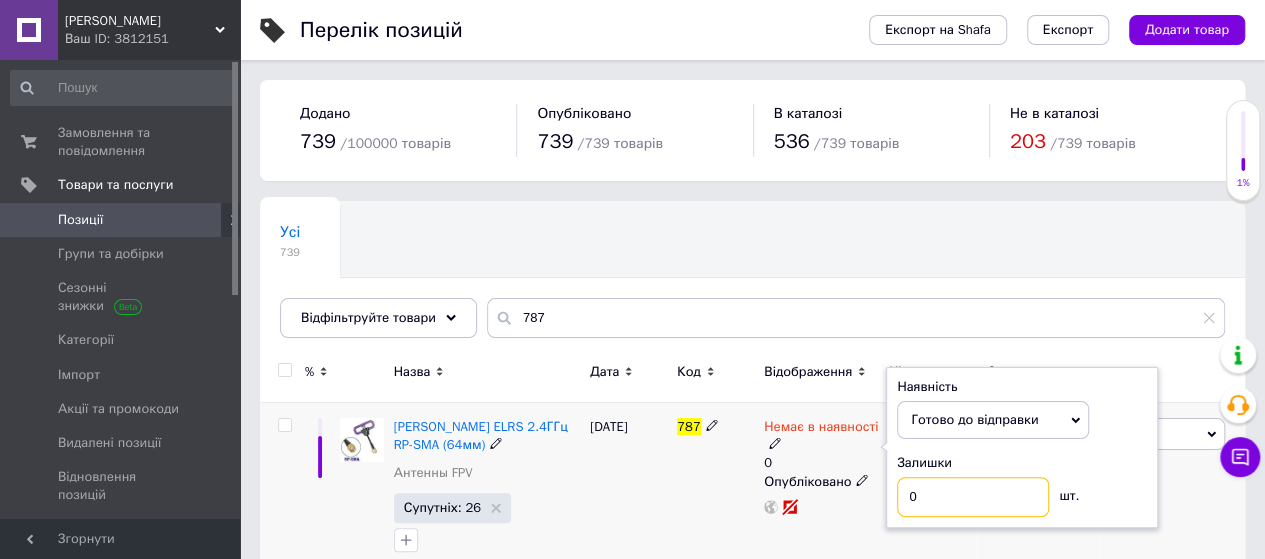 click on "0" at bounding box center [973, 497] 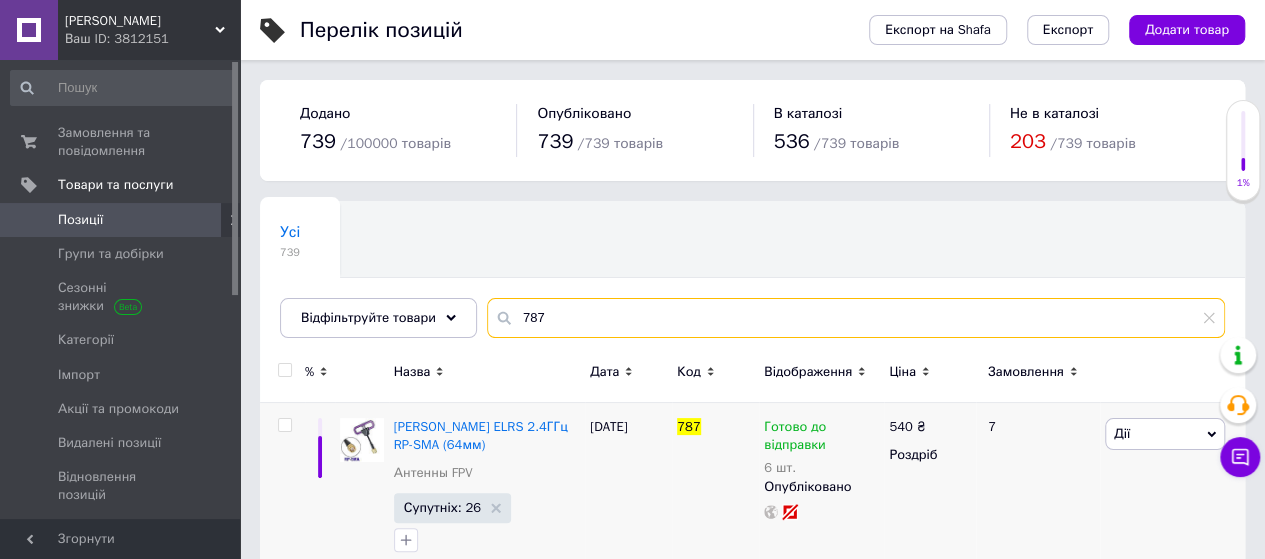 click on "787" at bounding box center [856, 318] 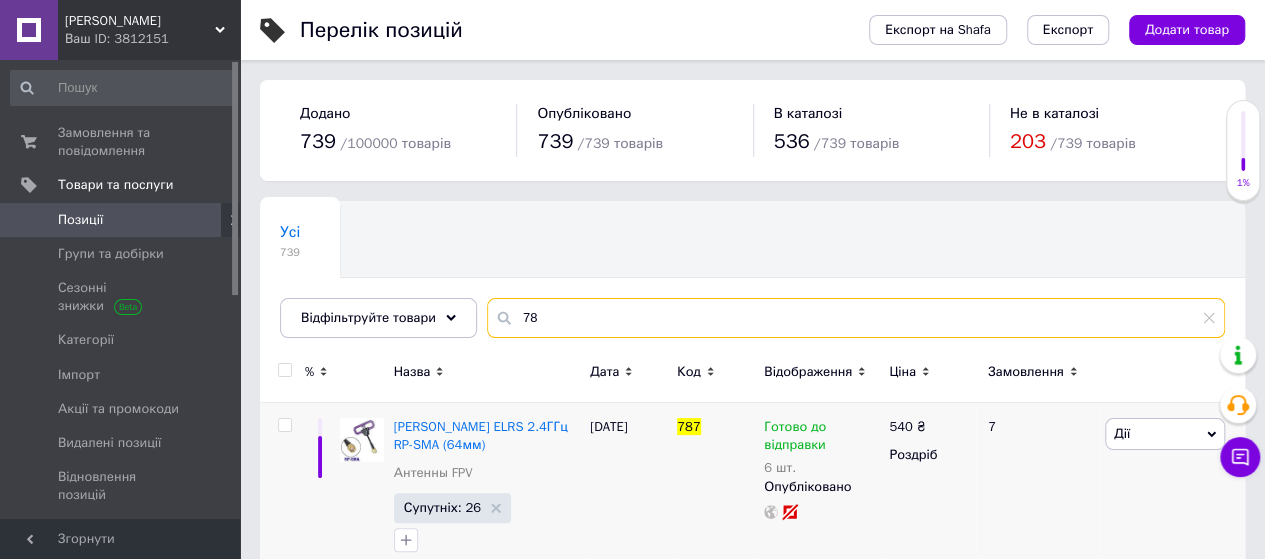 type on "7" 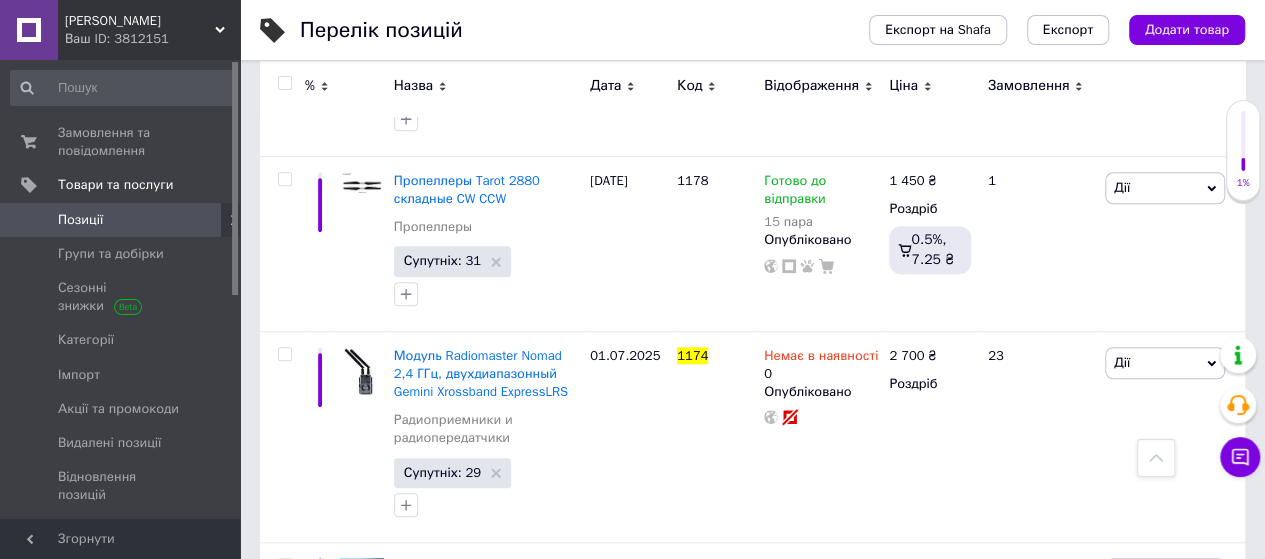 scroll, scrollTop: 726, scrollLeft: 0, axis: vertical 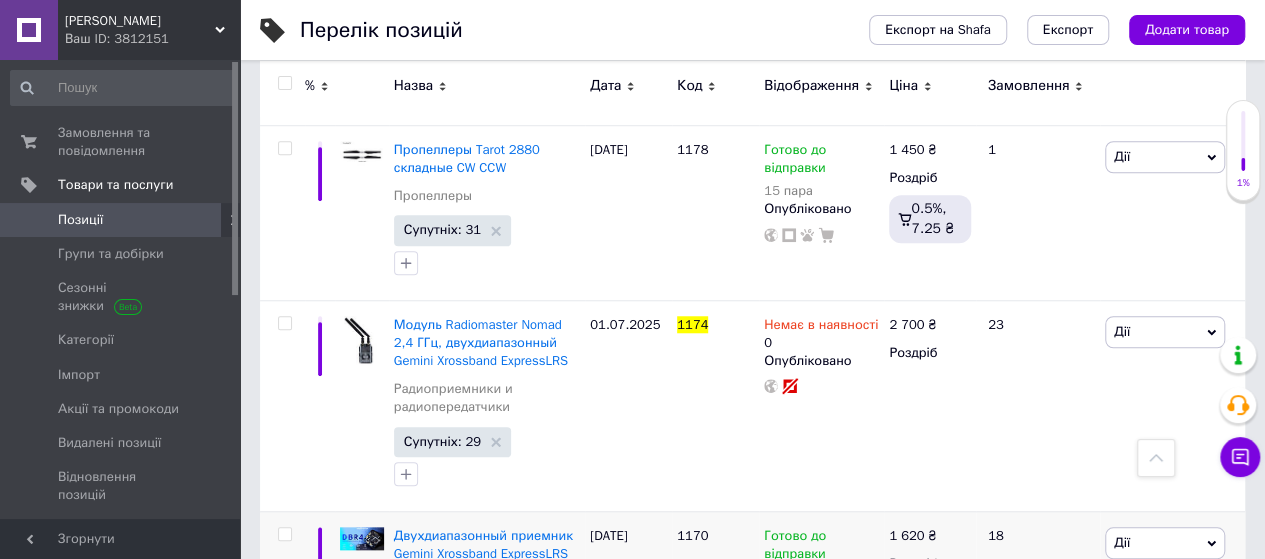type on "1174" 